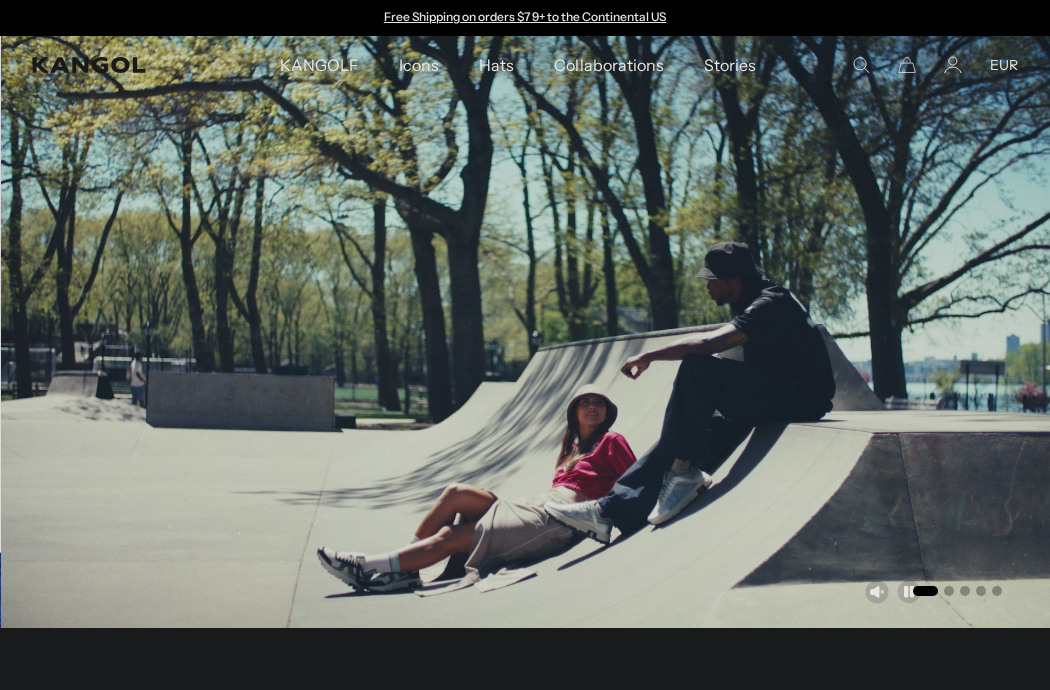 scroll, scrollTop: 0, scrollLeft: 0, axis: both 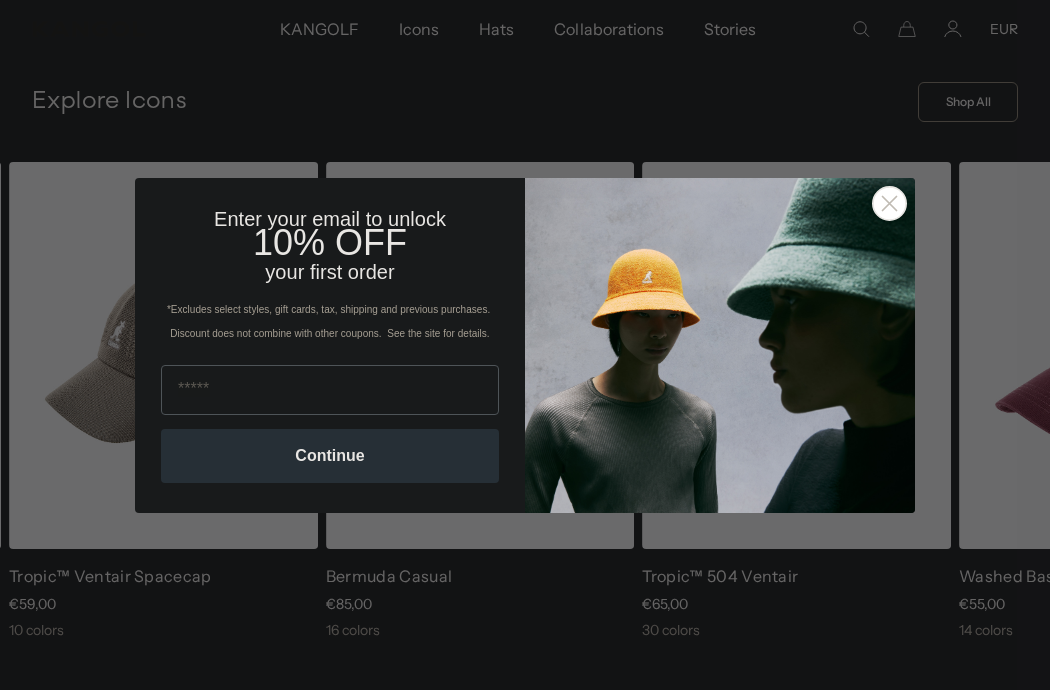 click 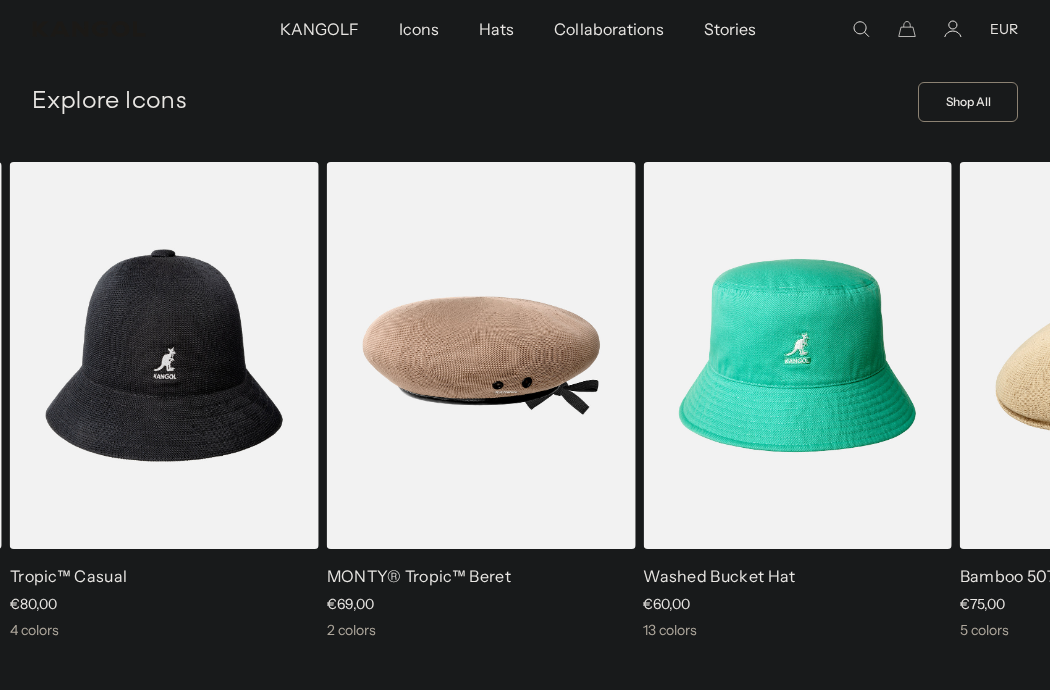 scroll, scrollTop: 0, scrollLeft: 412, axis: horizontal 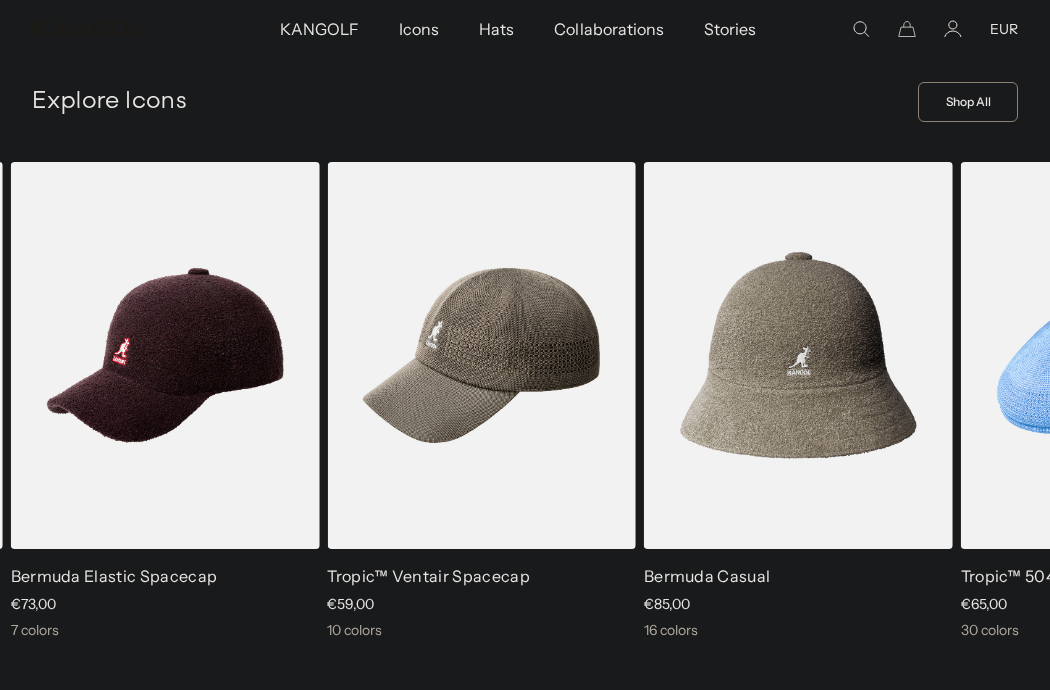 click at bounding box center (0, 0) 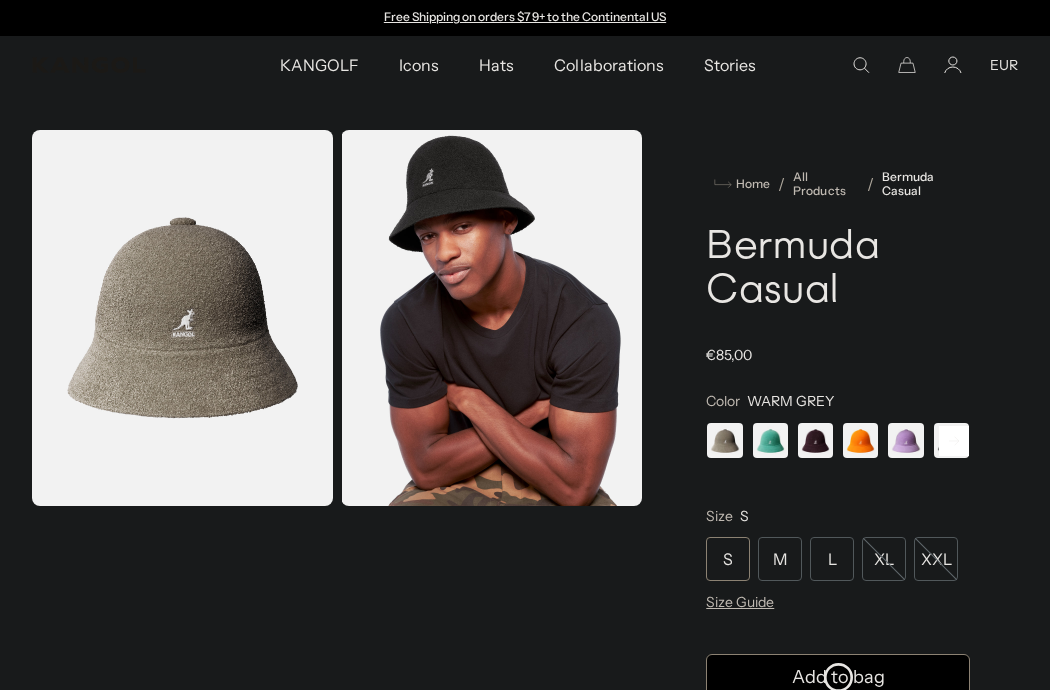 scroll, scrollTop: 0, scrollLeft: 0, axis: both 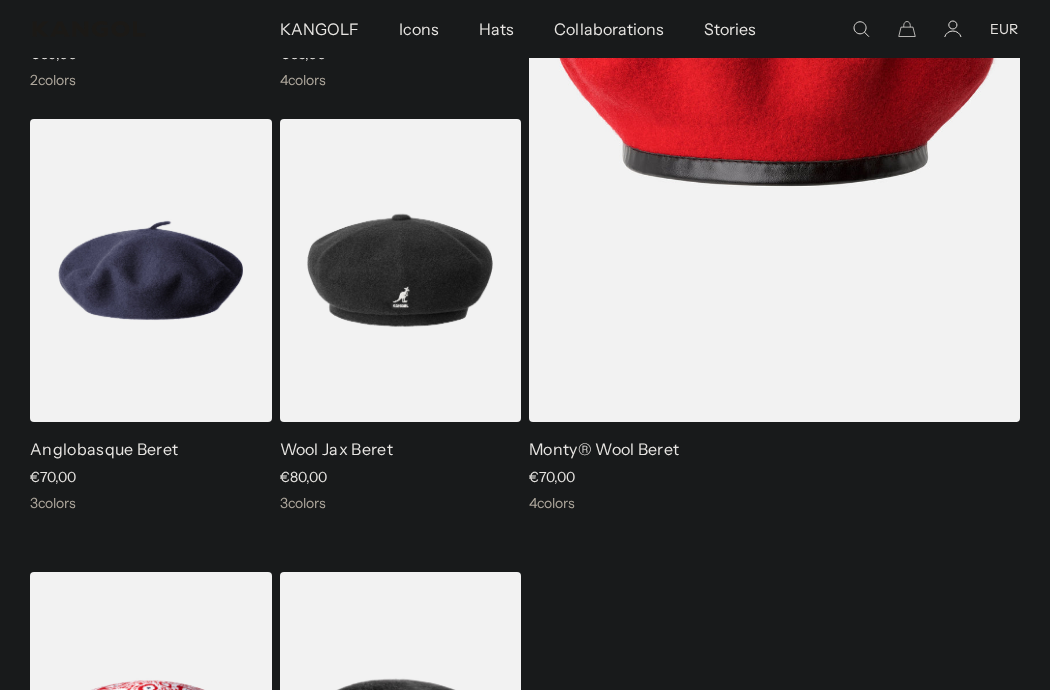 click at bounding box center (0, 0) 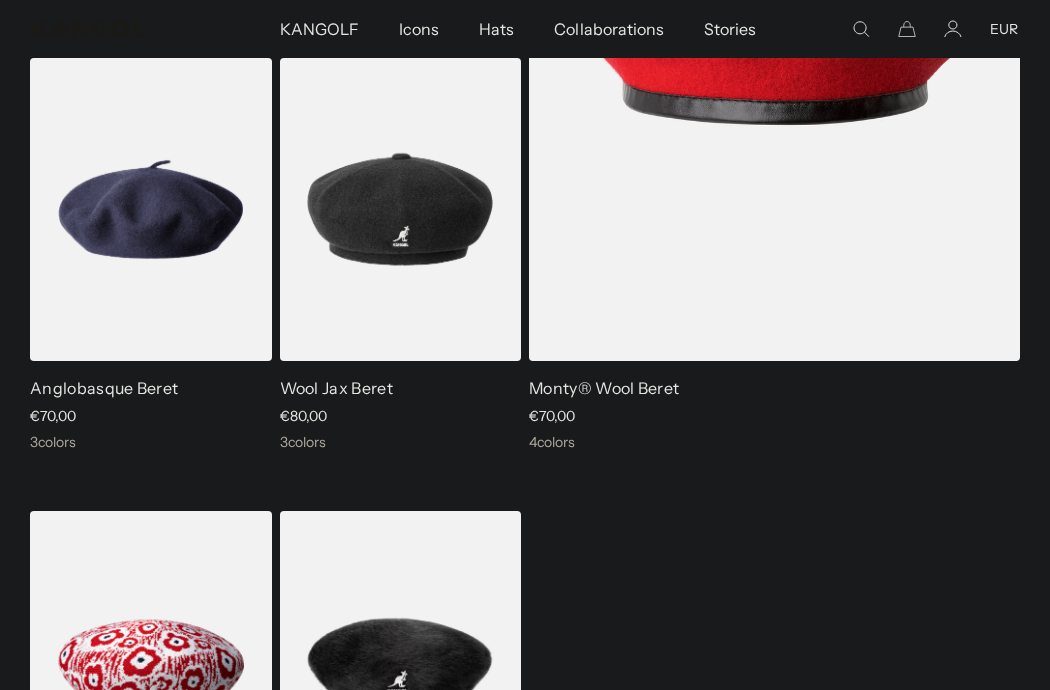 scroll, scrollTop: 0, scrollLeft: 0, axis: both 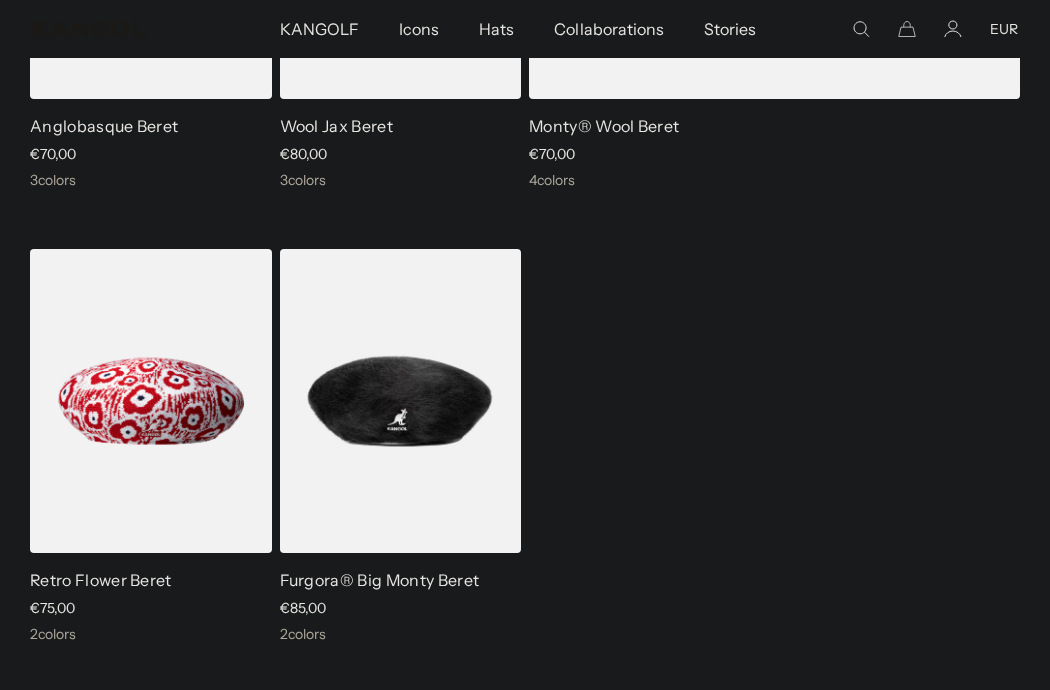 click at bounding box center [0, 0] 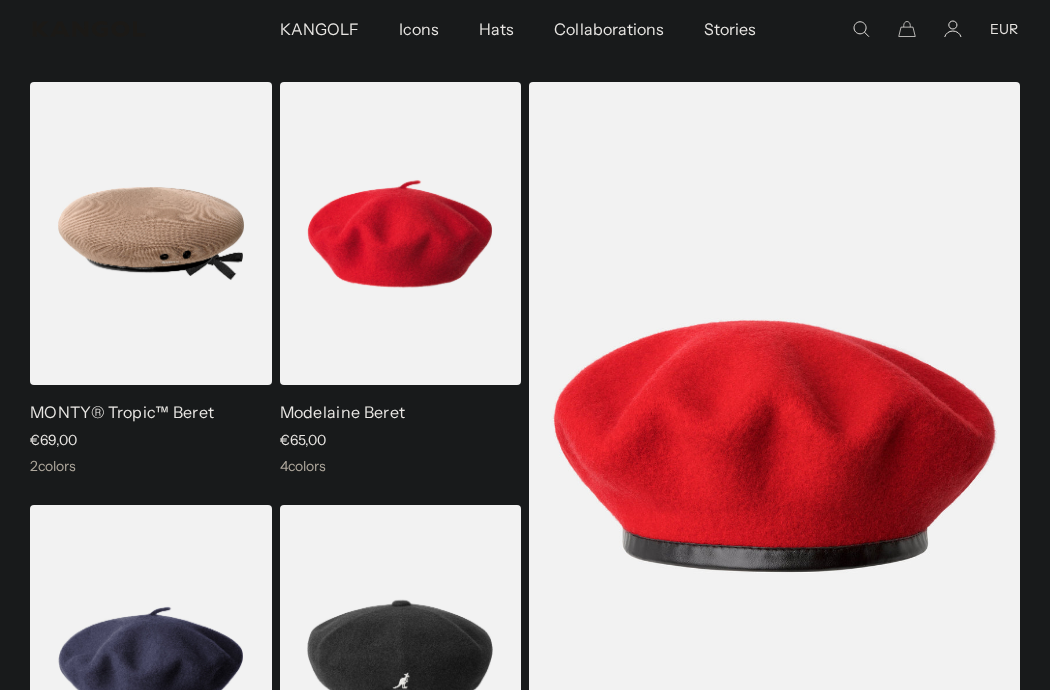 scroll, scrollTop: 109, scrollLeft: 0, axis: vertical 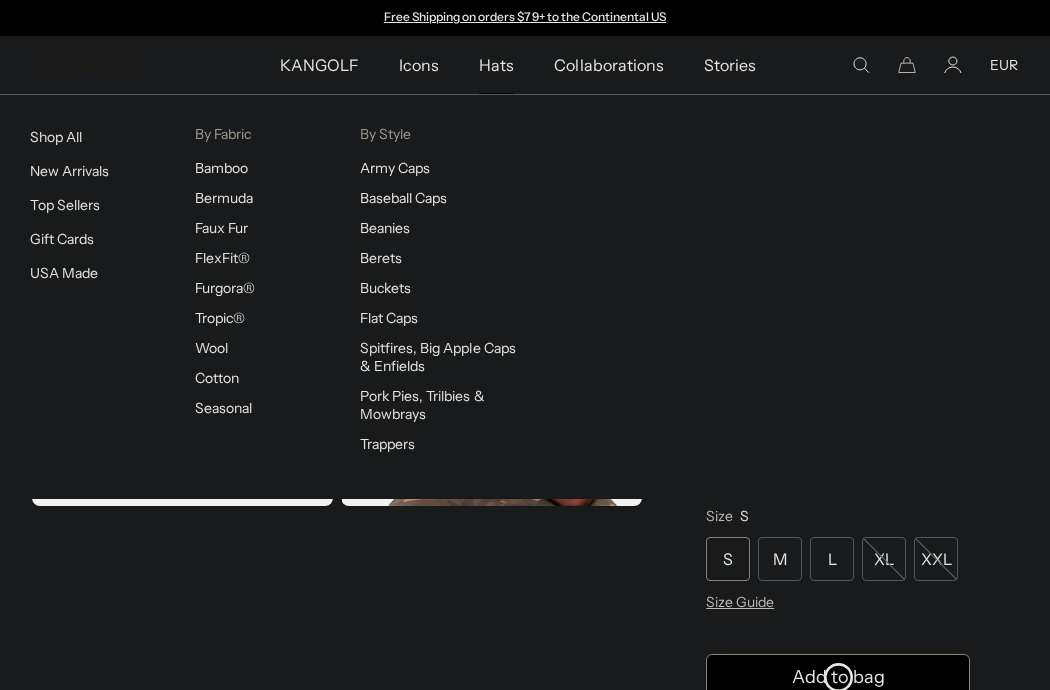 click on "By Fabric
Bamboo
Bermuda
Faux Fur
FlexFit®
Furgora®
Tropic®
Wool
Cotton
Seasonal" at bounding box center (277, 287) 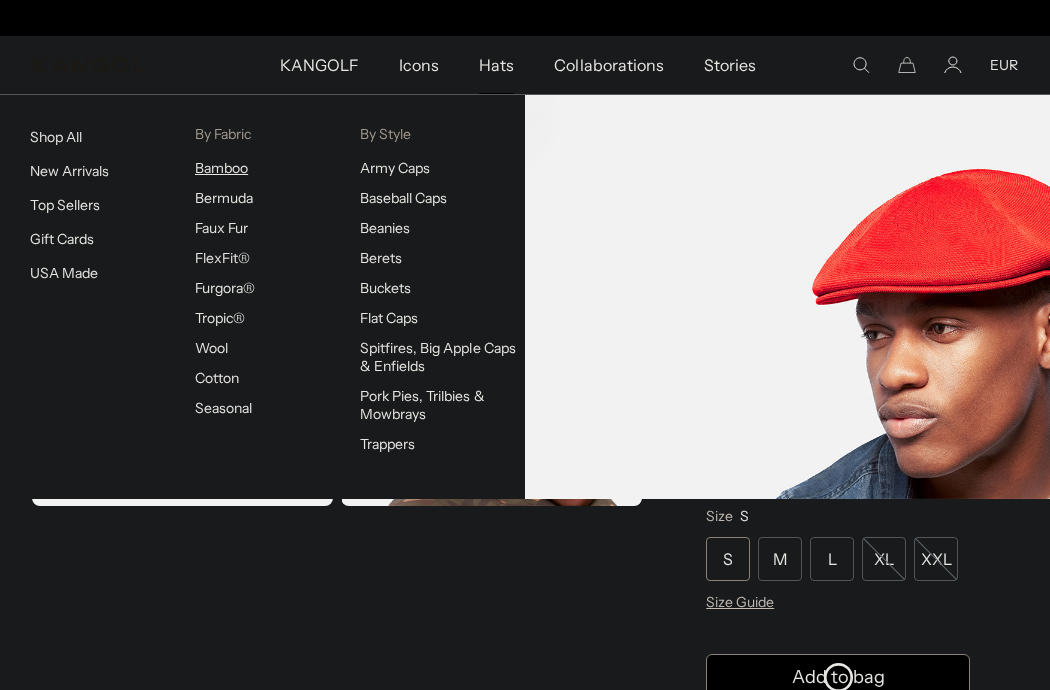 scroll, scrollTop: 0, scrollLeft: 0, axis: both 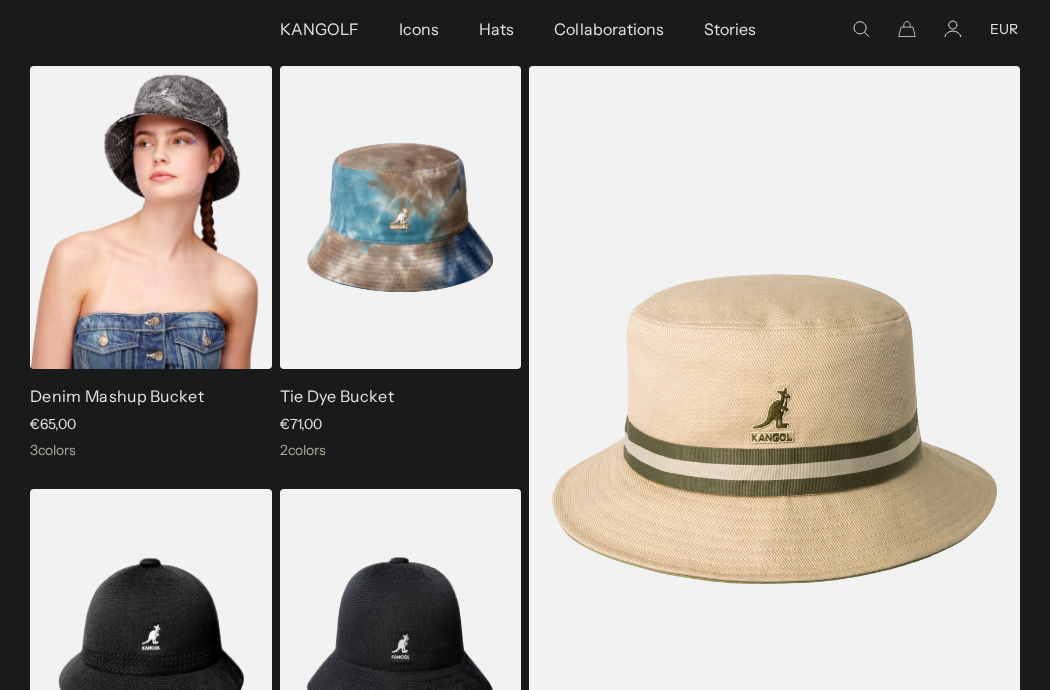 click on "Denim Mashup Bucket" at bounding box center [117, 396] 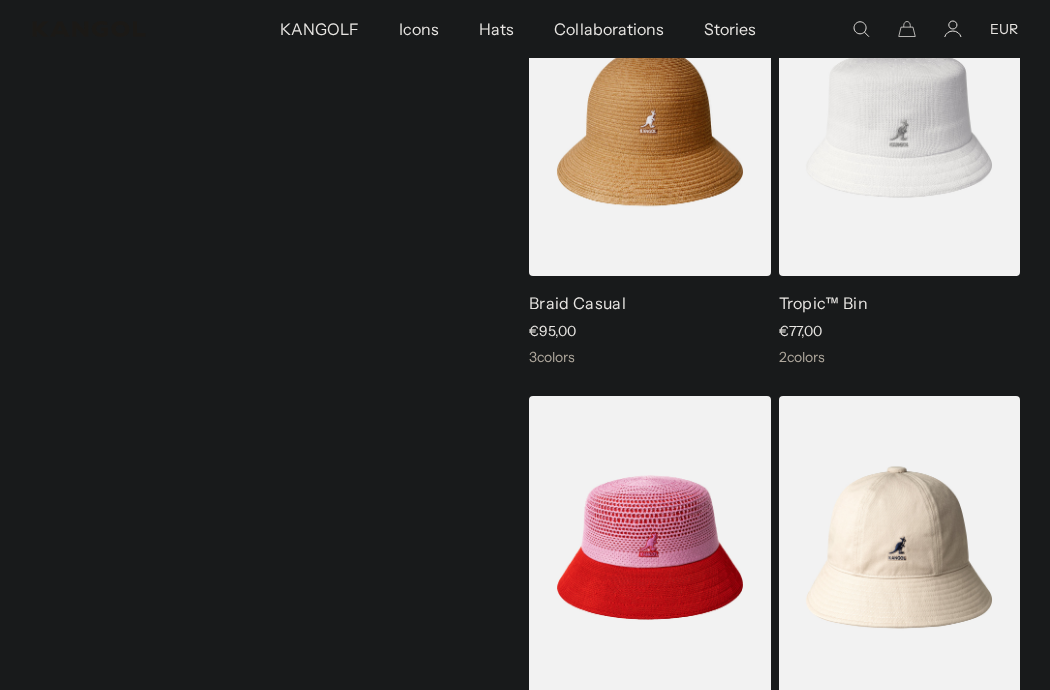 scroll, scrollTop: 1158, scrollLeft: 0, axis: vertical 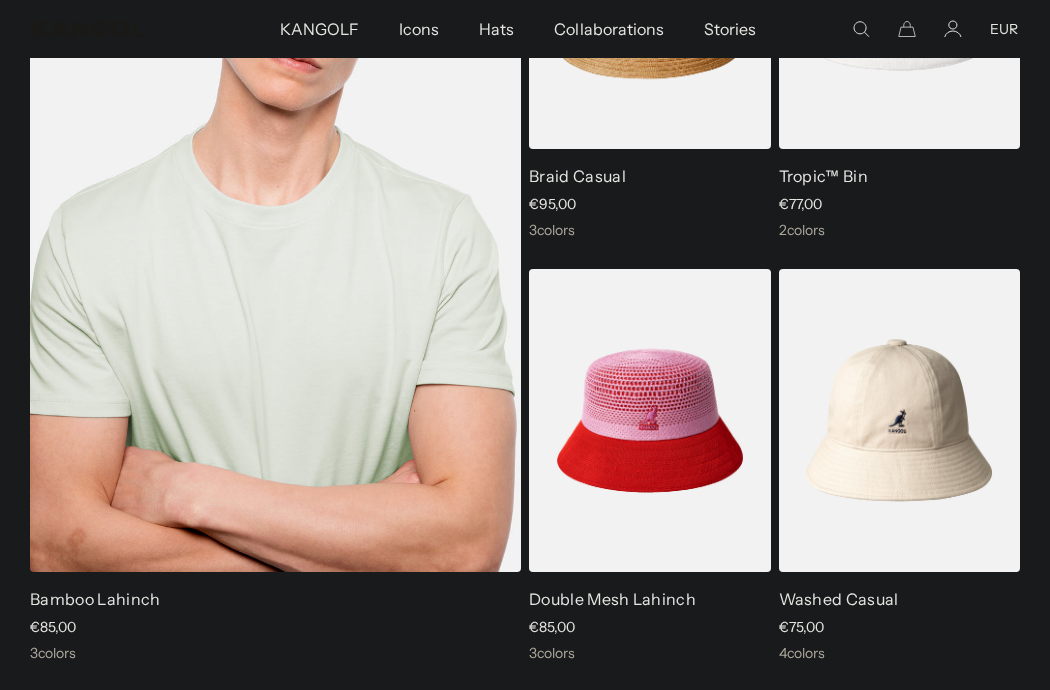 click on "Bamboo Lahinch" at bounding box center [95, 599] 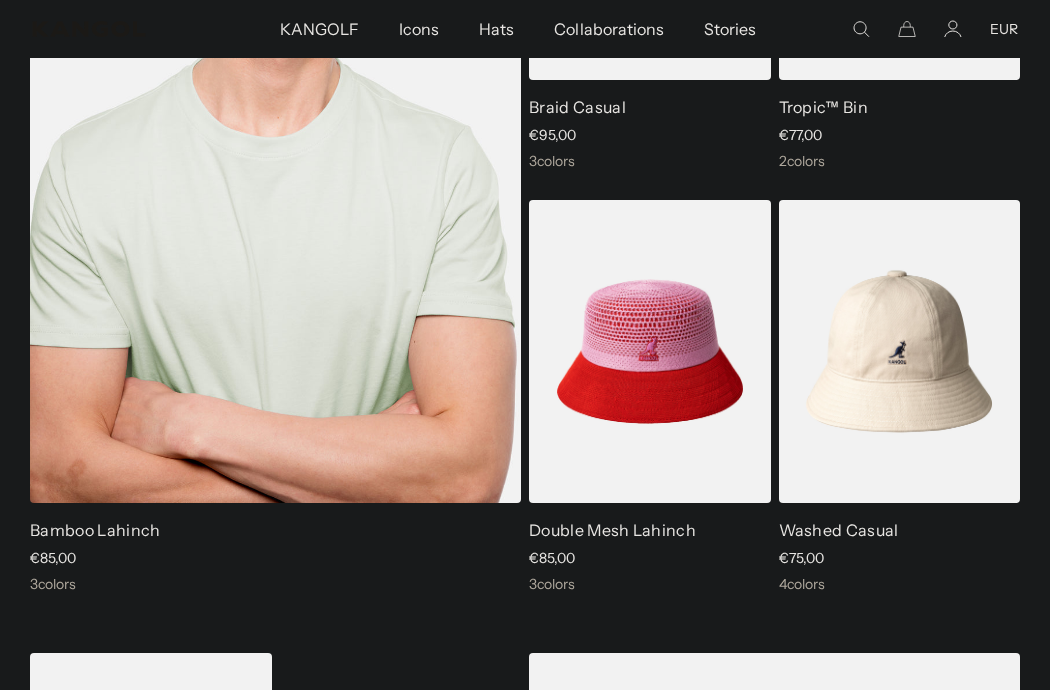 scroll, scrollTop: 0, scrollLeft: 0, axis: both 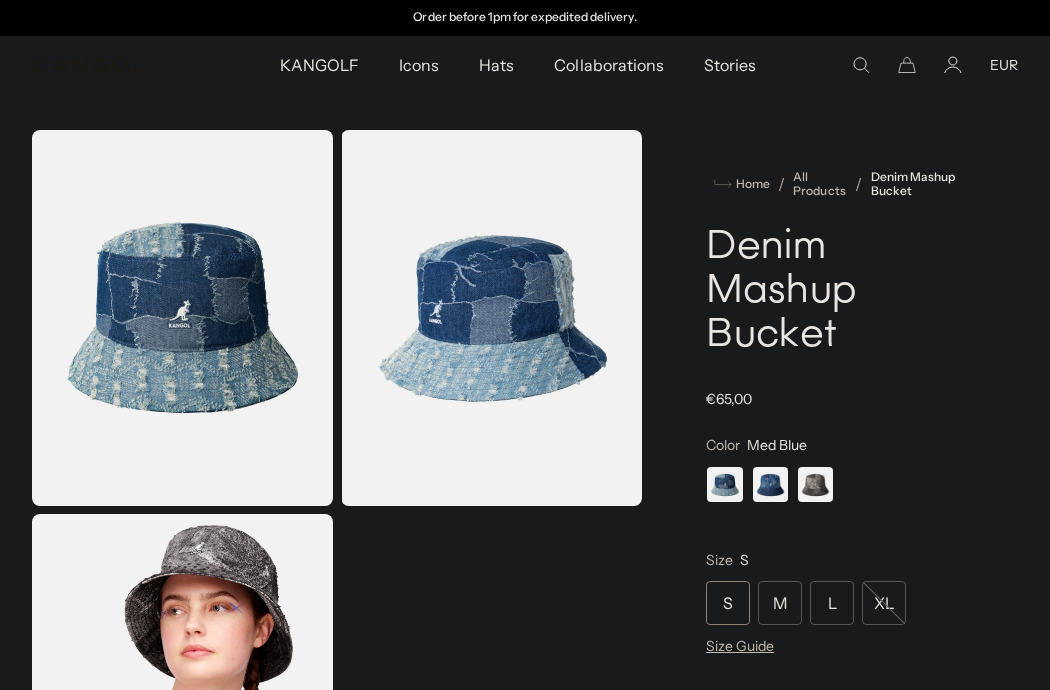 click at bounding box center (182, 318) 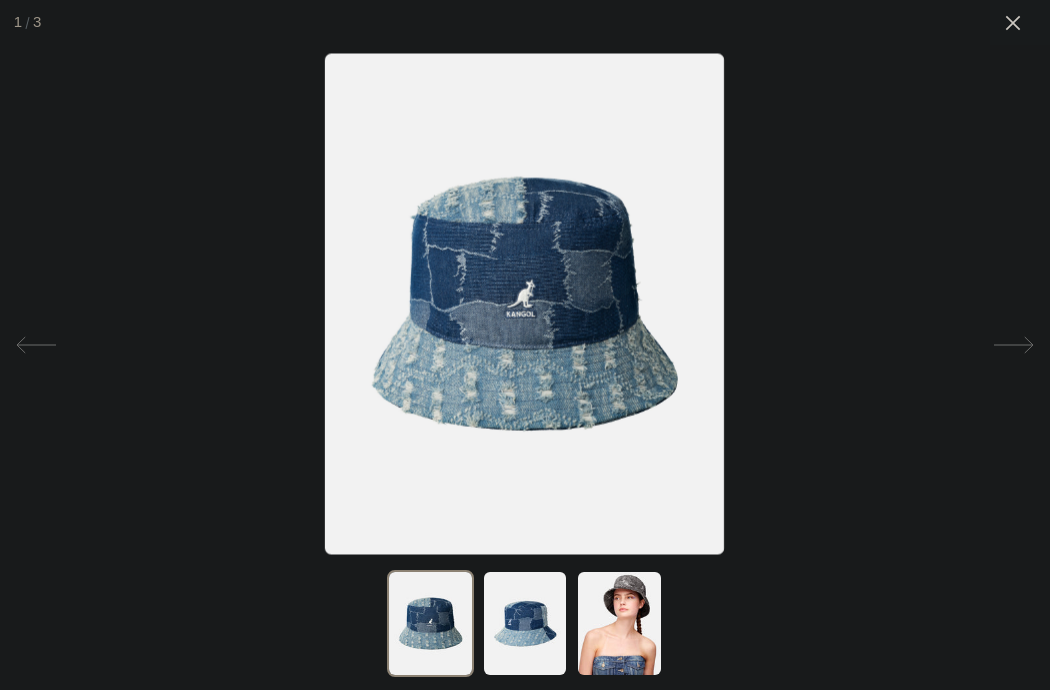 scroll, scrollTop: 0, scrollLeft: 0, axis: both 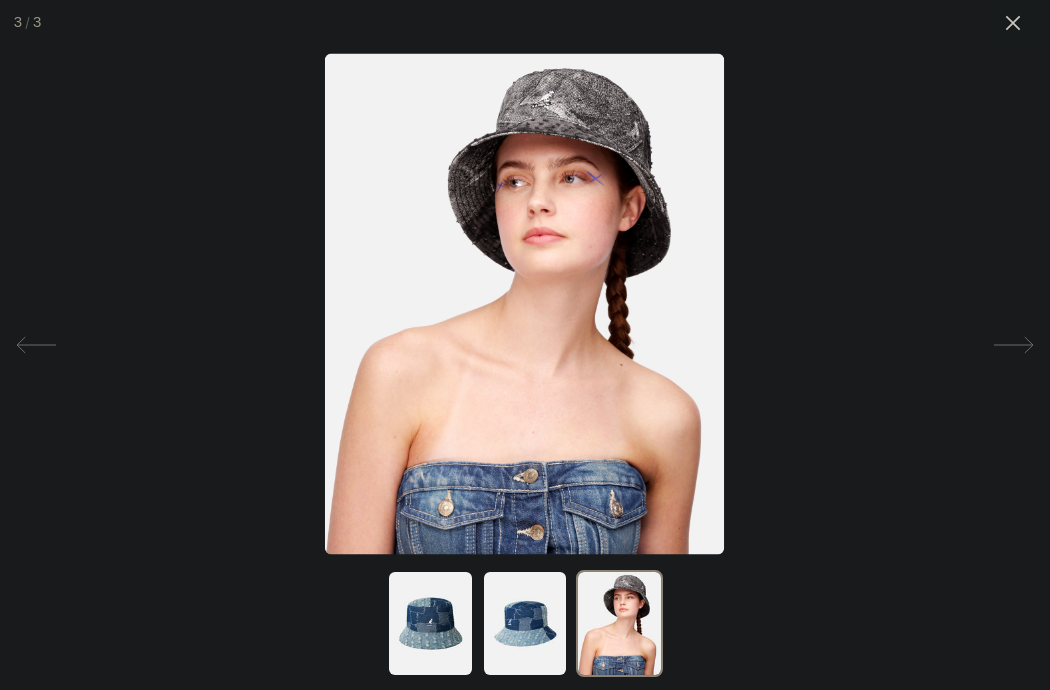 click at bounding box center (525, 345) 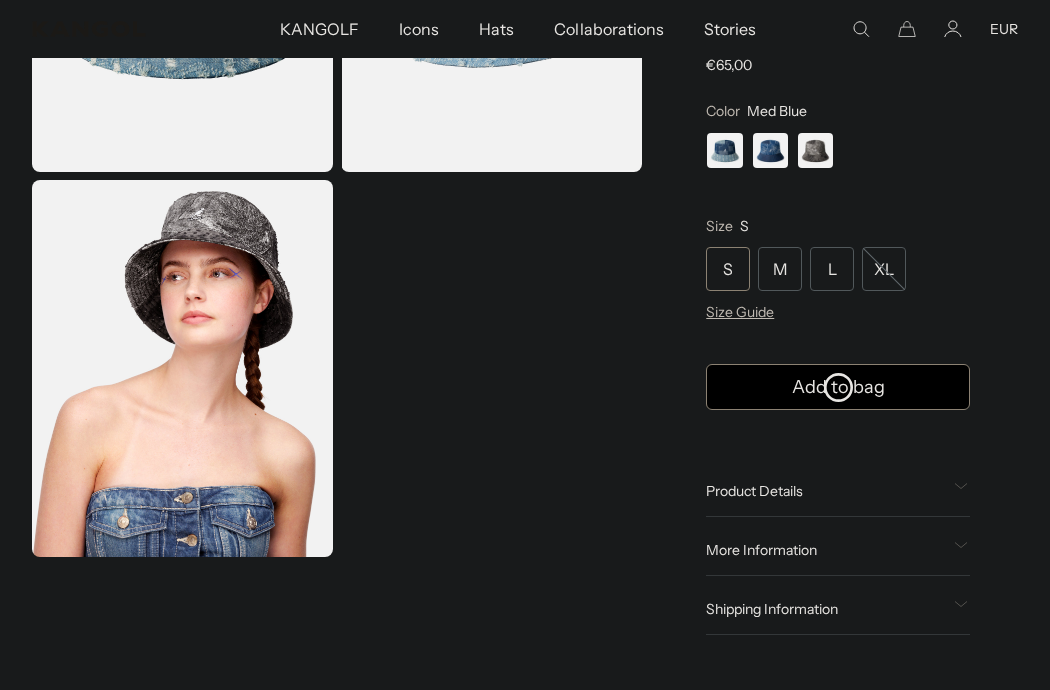 scroll, scrollTop: 293, scrollLeft: 0, axis: vertical 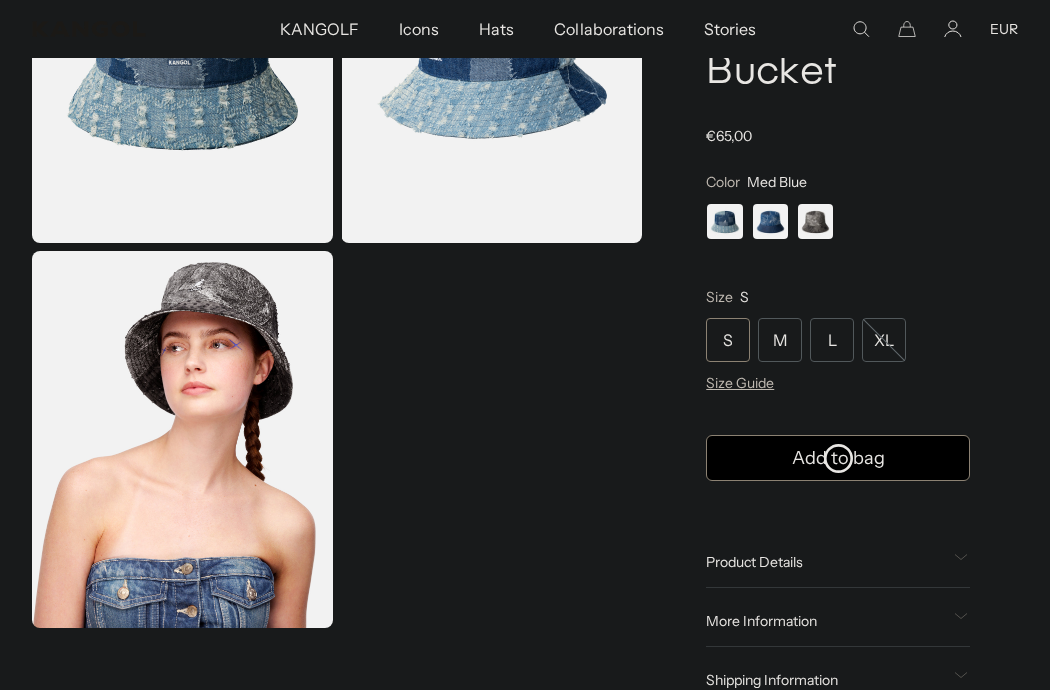 click at bounding box center [182, 439] 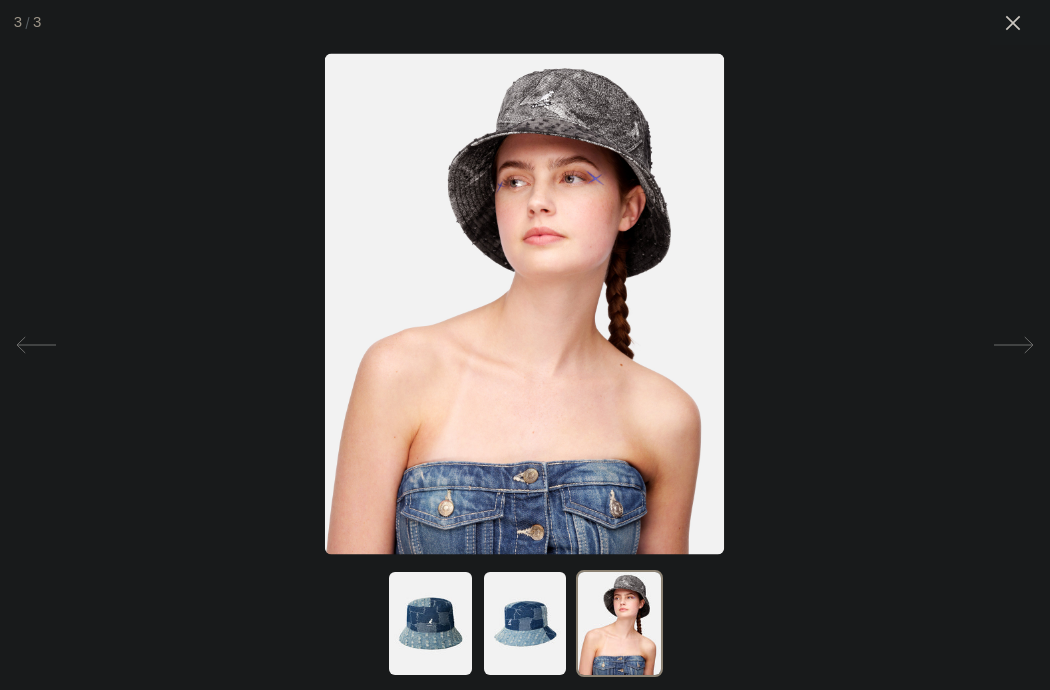 scroll, scrollTop: 0, scrollLeft: 412, axis: horizontal 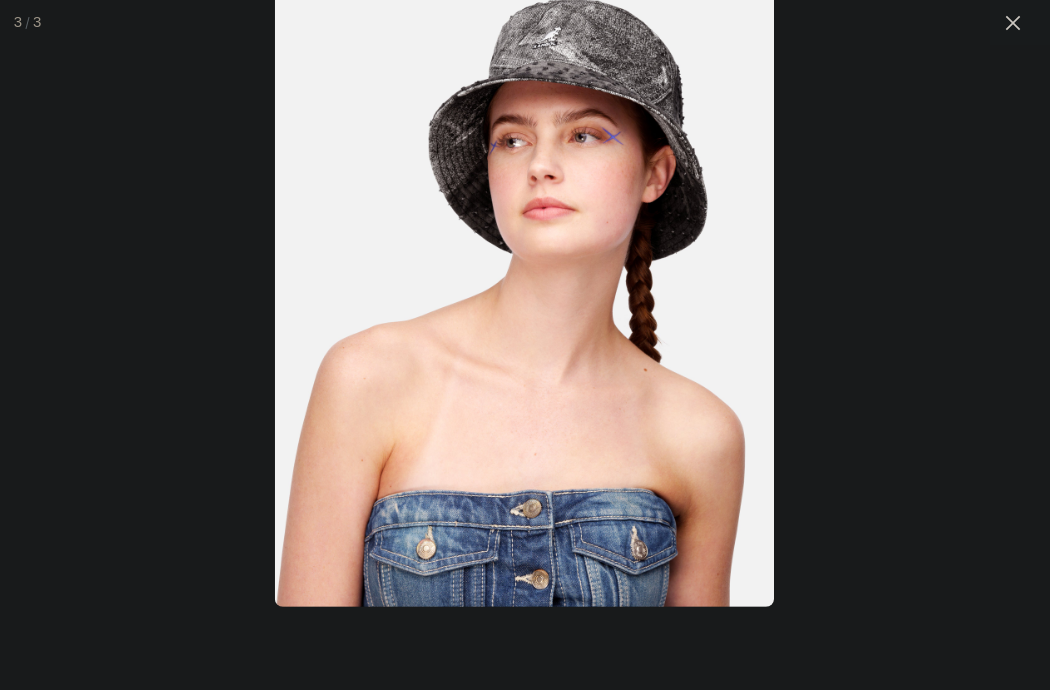 click at bounding box center [525, 293] 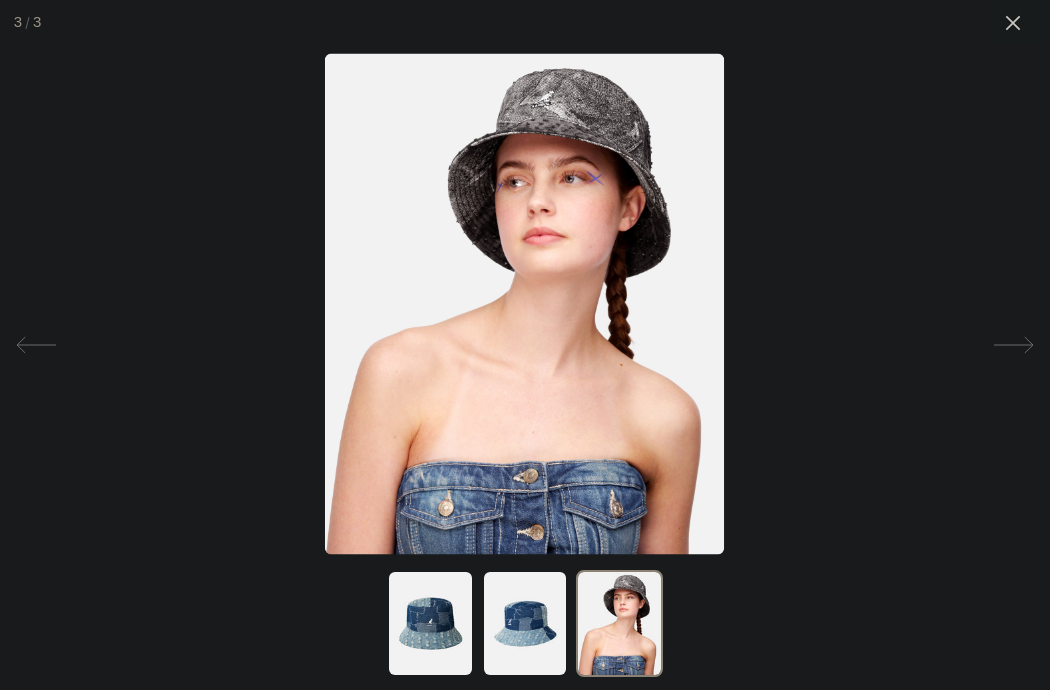 scroll, scrollTop: 0, scrollLeft: 0, axis: both 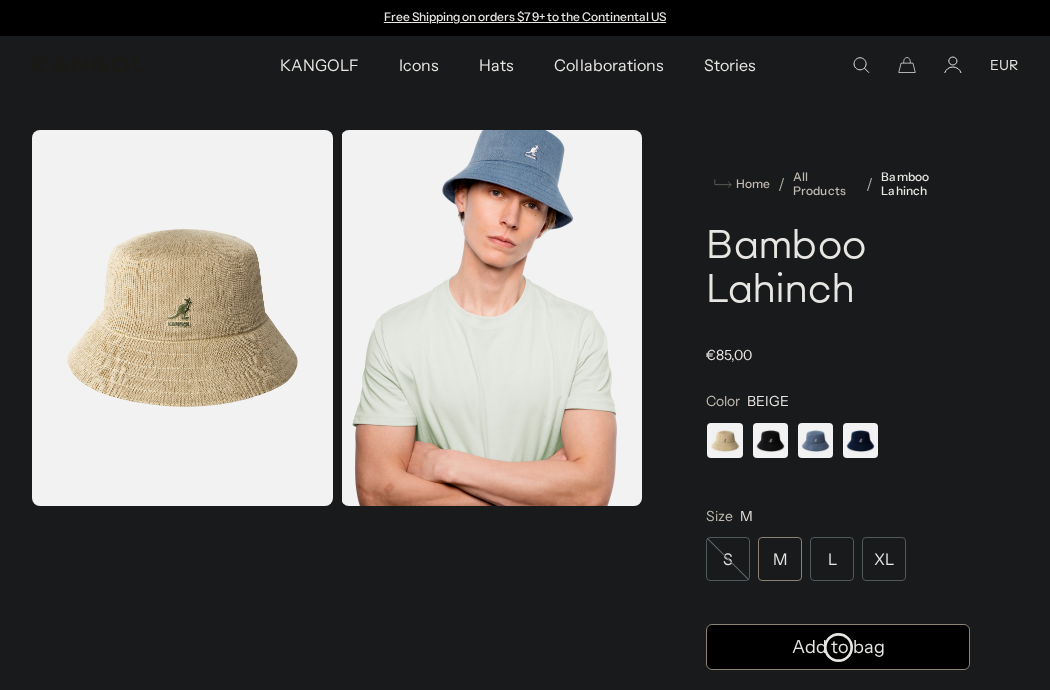 click at bounding box center (182, 318) 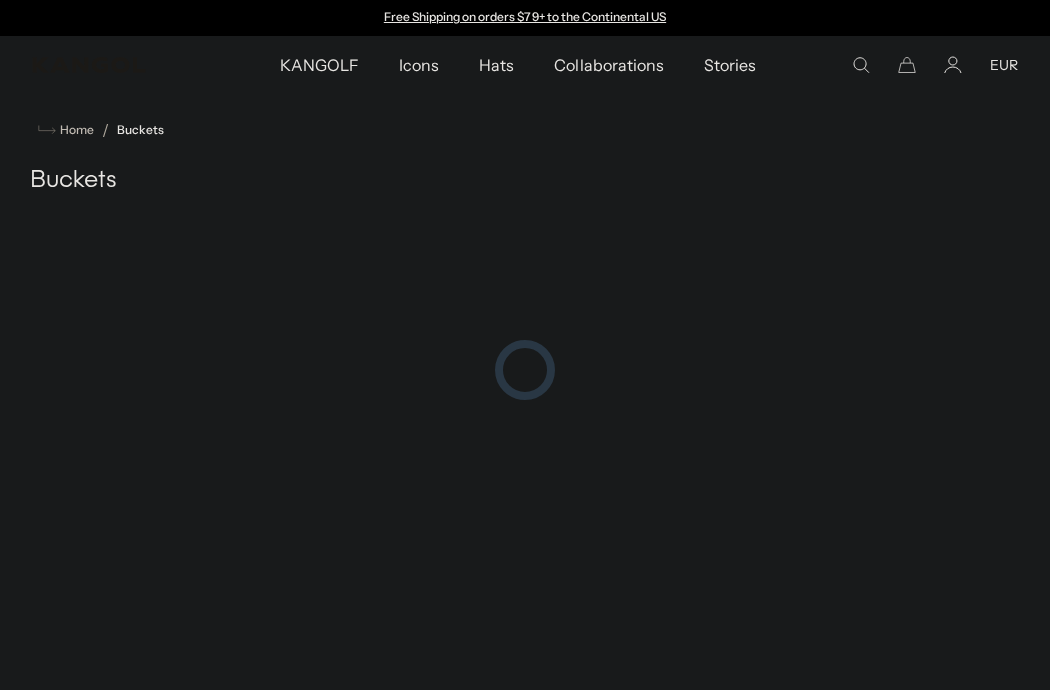 scroll, scrollTop: 0, scrollLeft: 0, axis: both 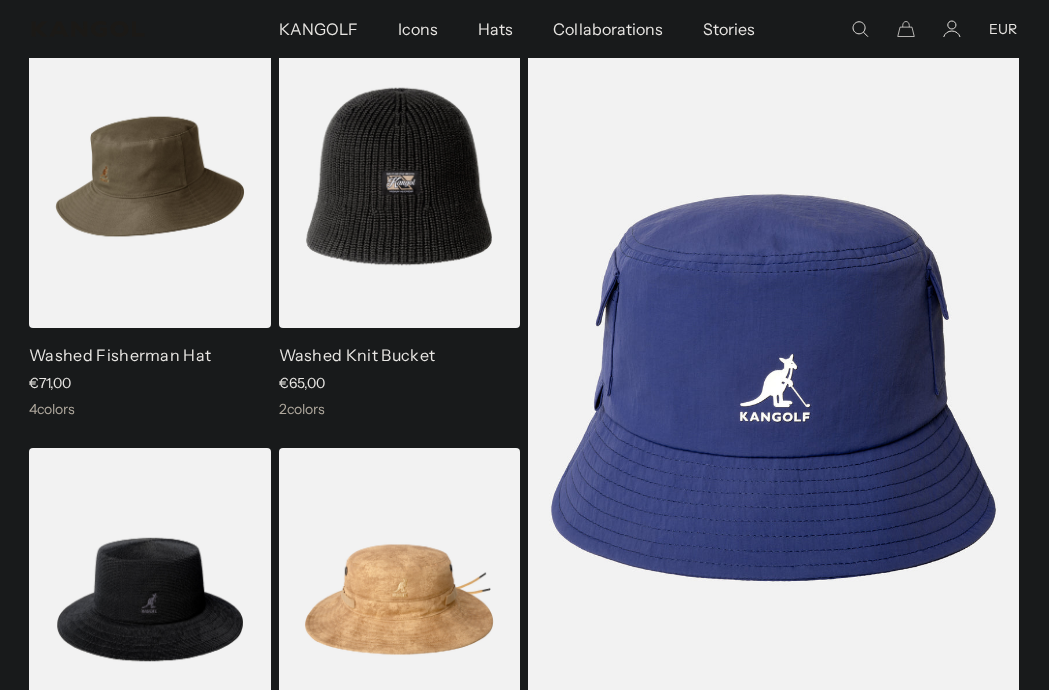 click at bounding box center [151, 176] 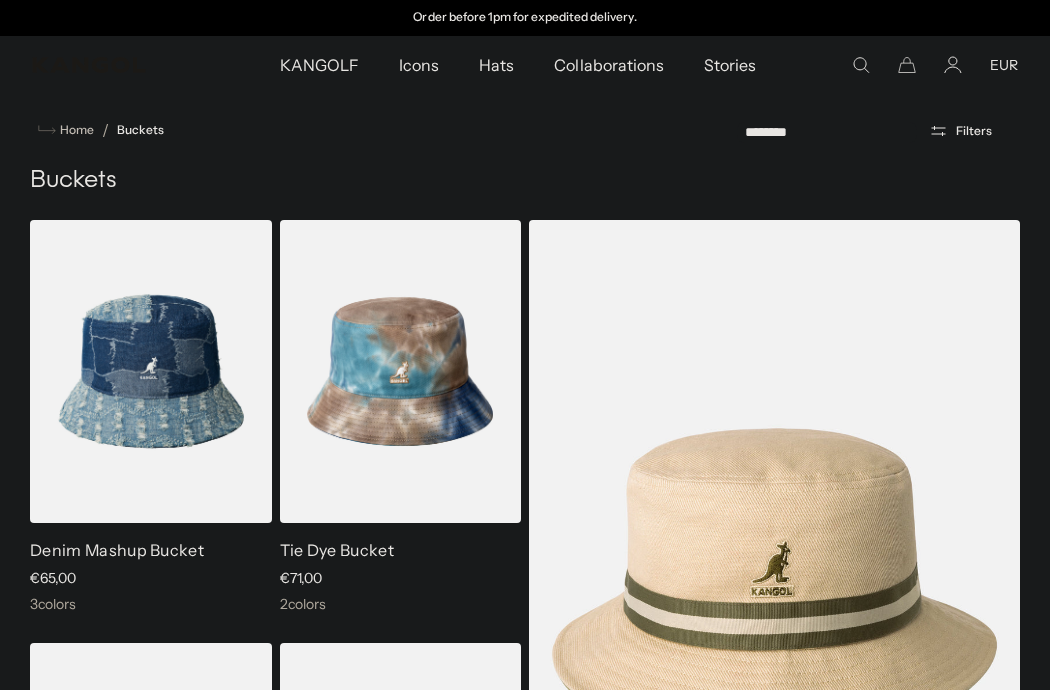 scroll, scrollTop: 1948, scrollLeft: 0, axis: vertical 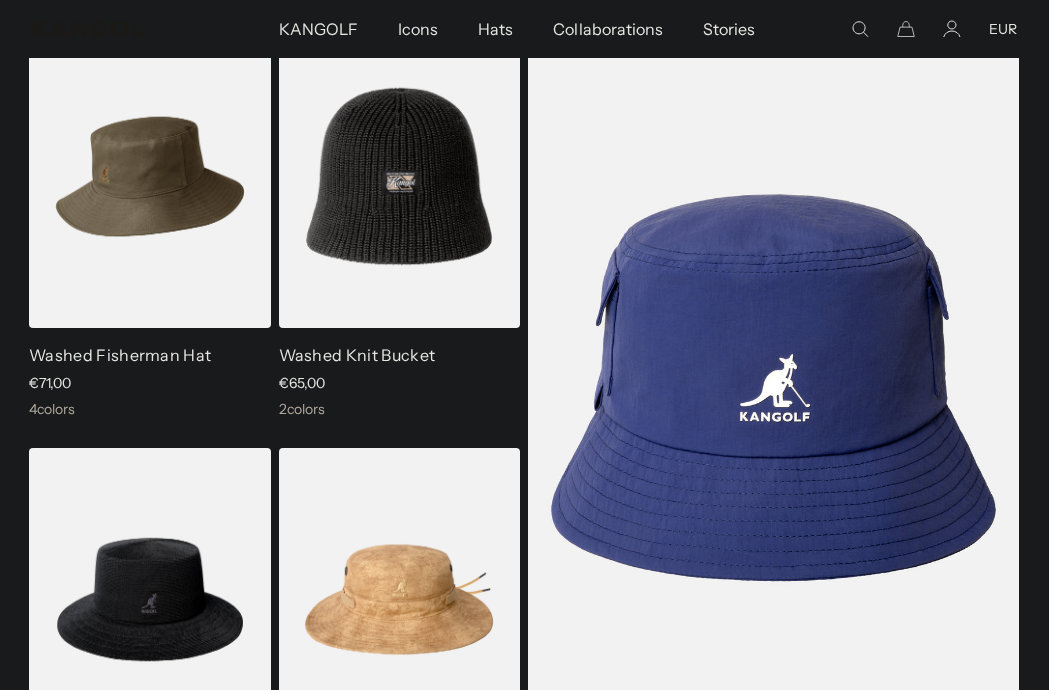 click at bounding box center (151, 176) 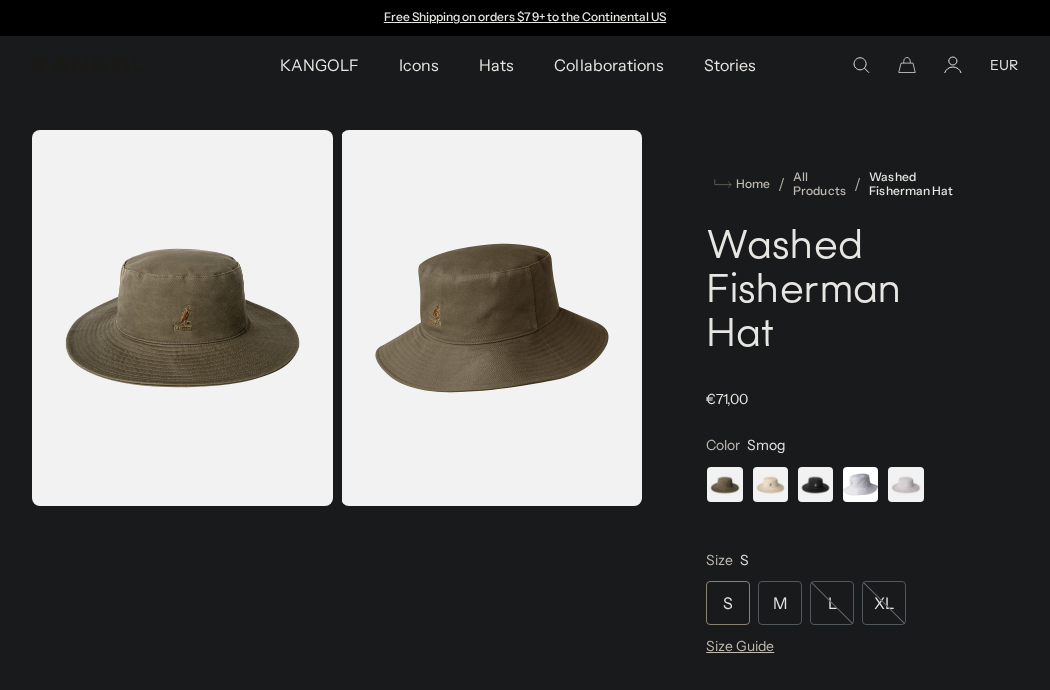 scroll, scrollTop: 0, scrollLeft: 0, axis: both 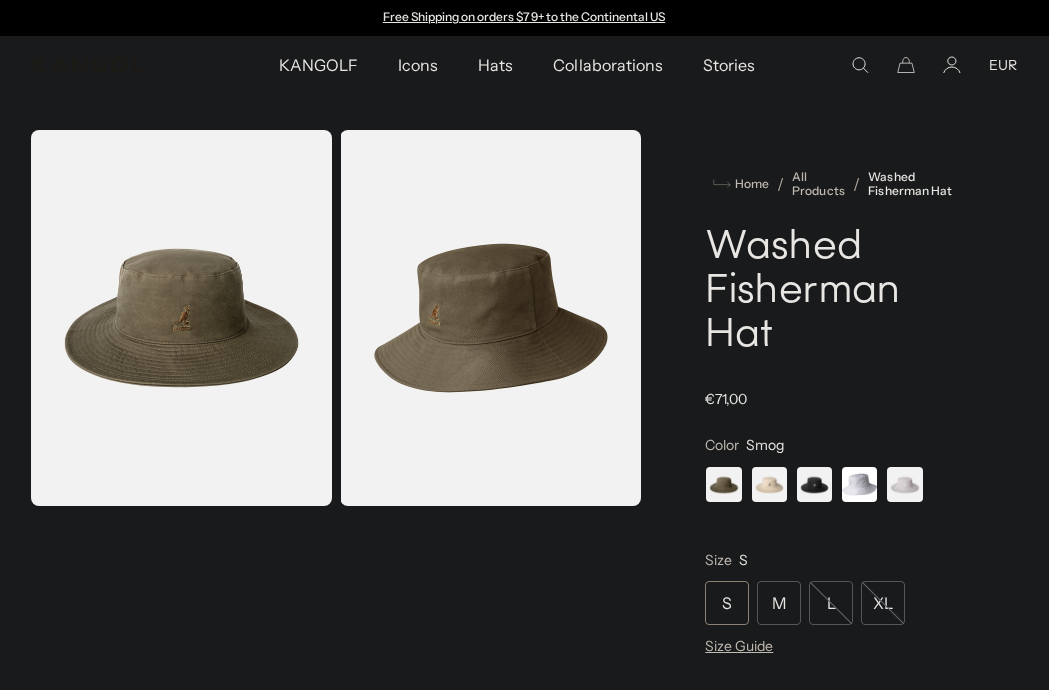 click at bounding box center (182, 318) 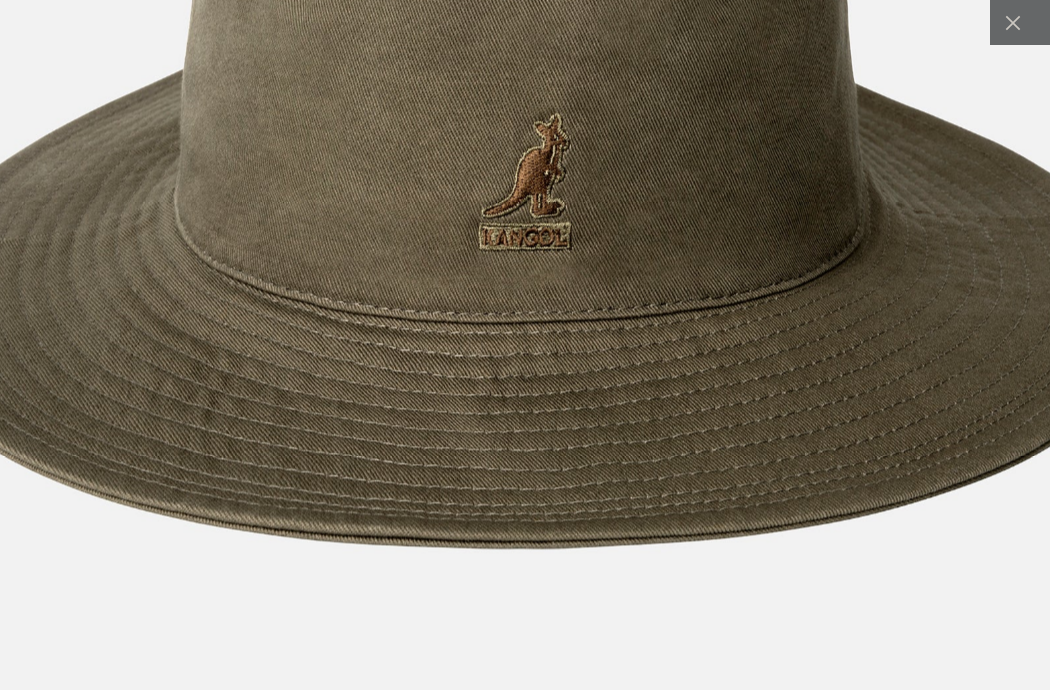 scroll, scrollTop: 0, scrollLeft: 0, axis: both 